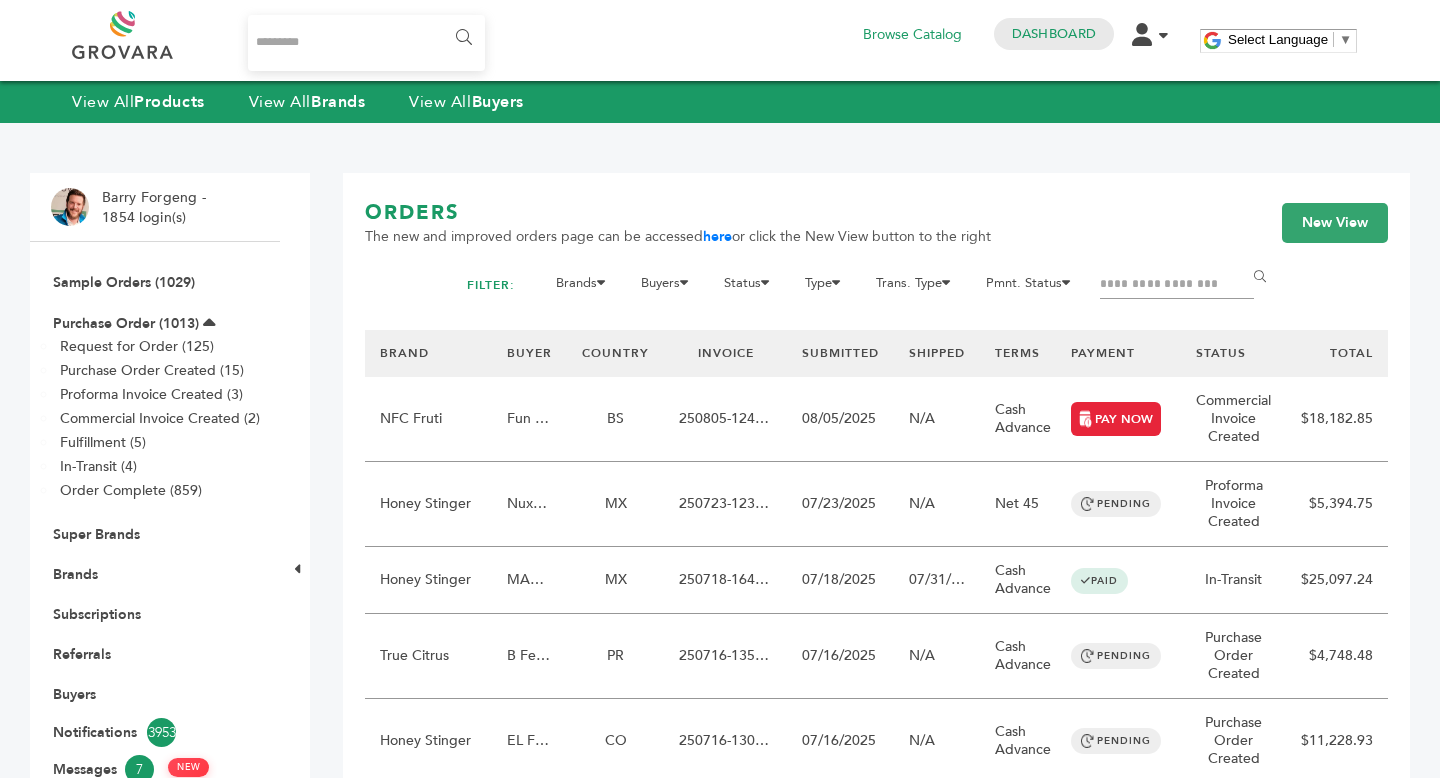 scroll, scrollTop: 0, scrollLeft: 0, axis: both 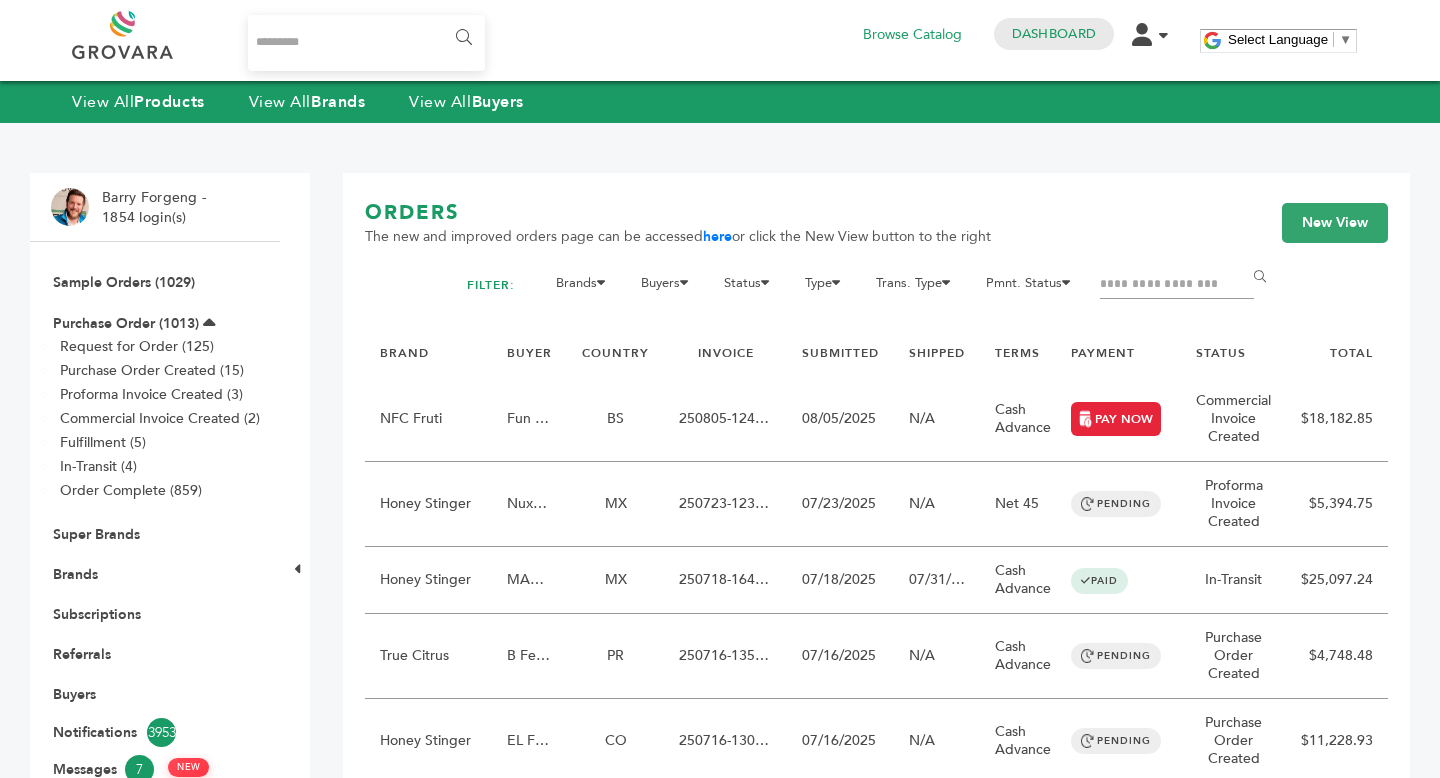 click at bounding box center [1177, 285] 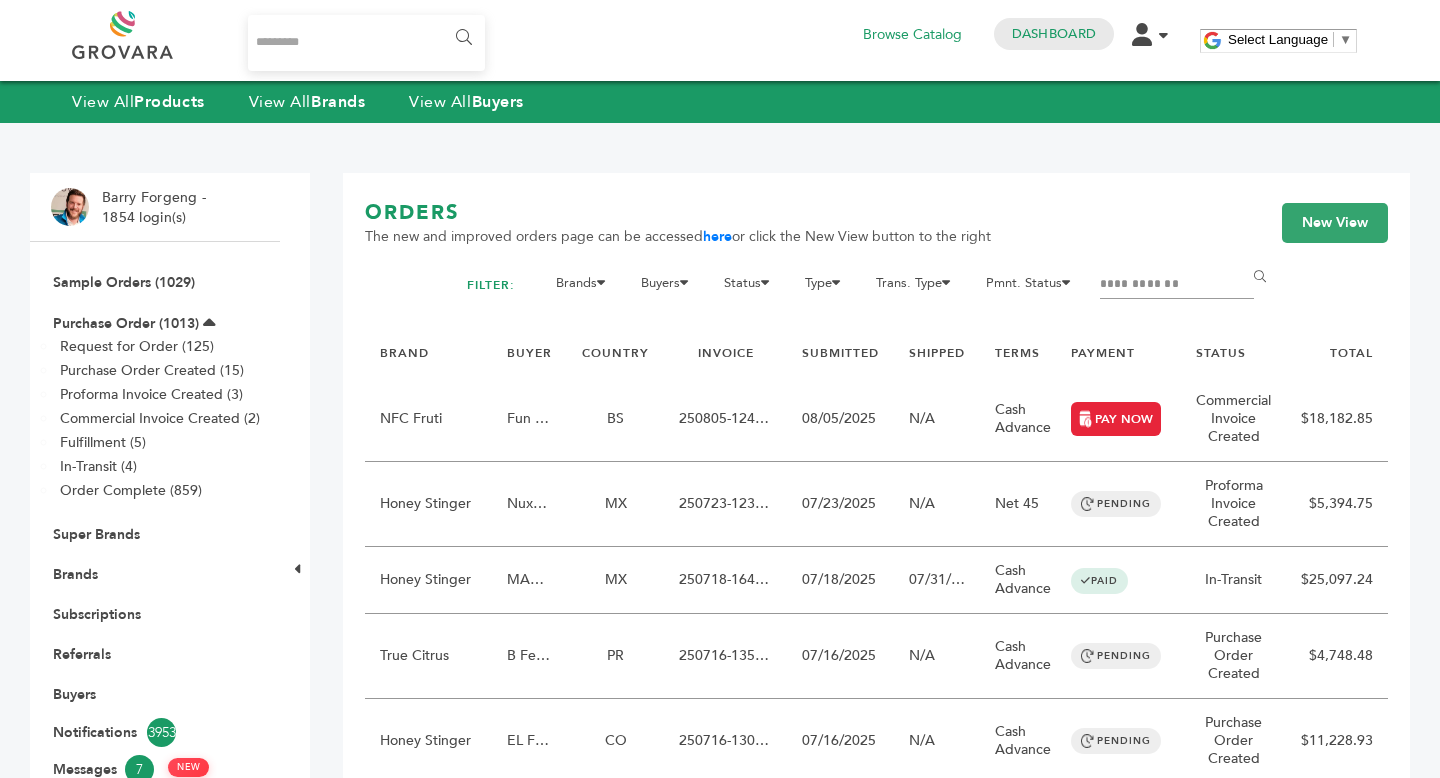 type on "**********" 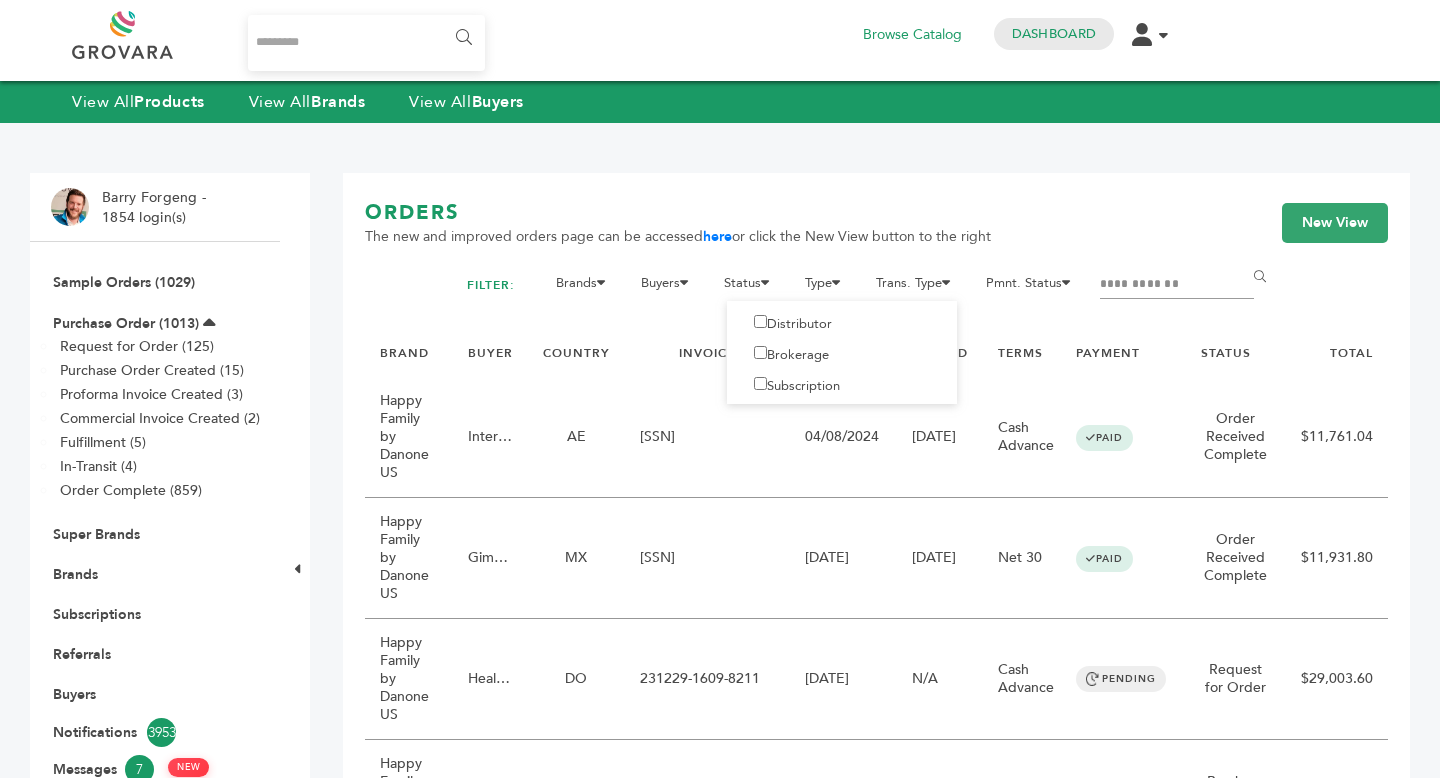 scroll, scrollTop: 0, scrollLeft: 0, axis: both 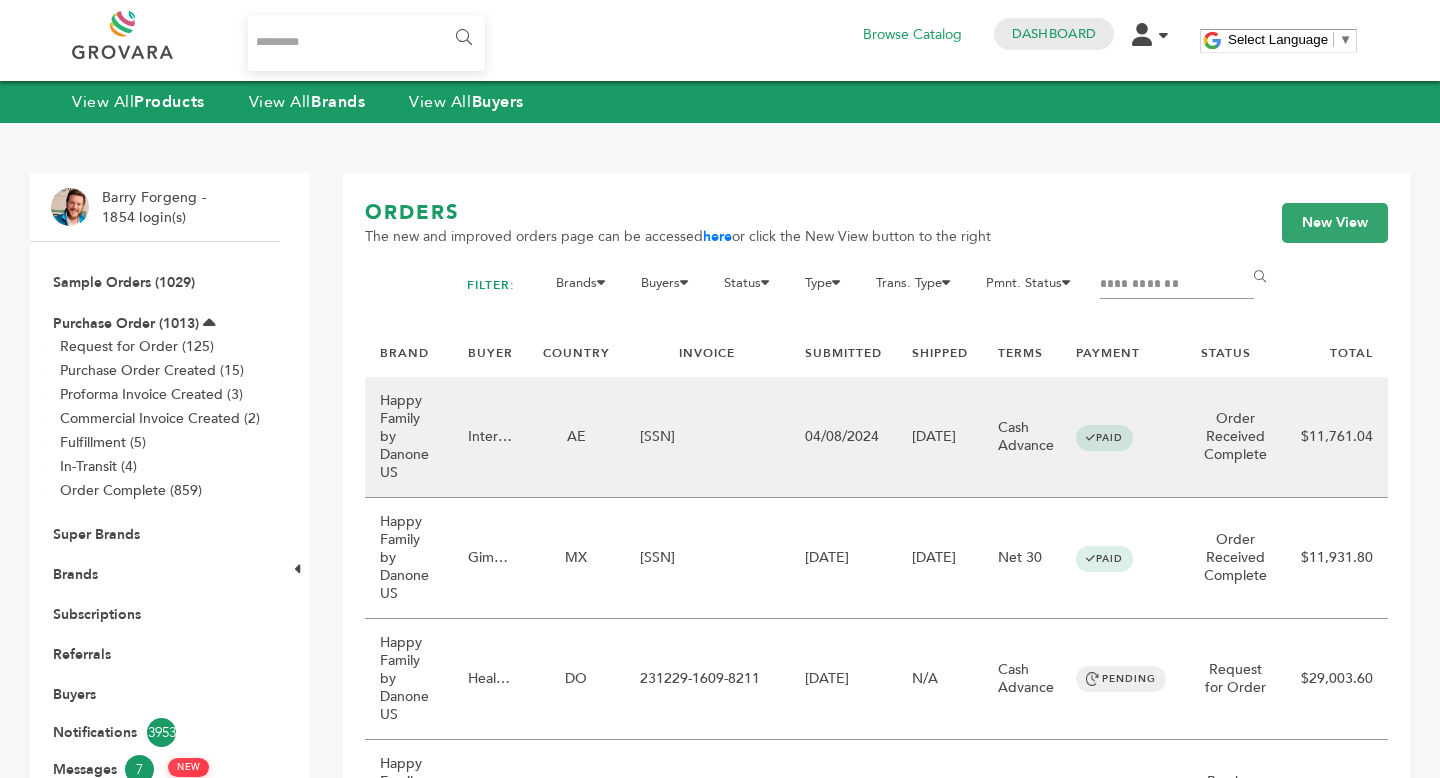 click on "240408-1329-24731" at bounding box center [707, 437] 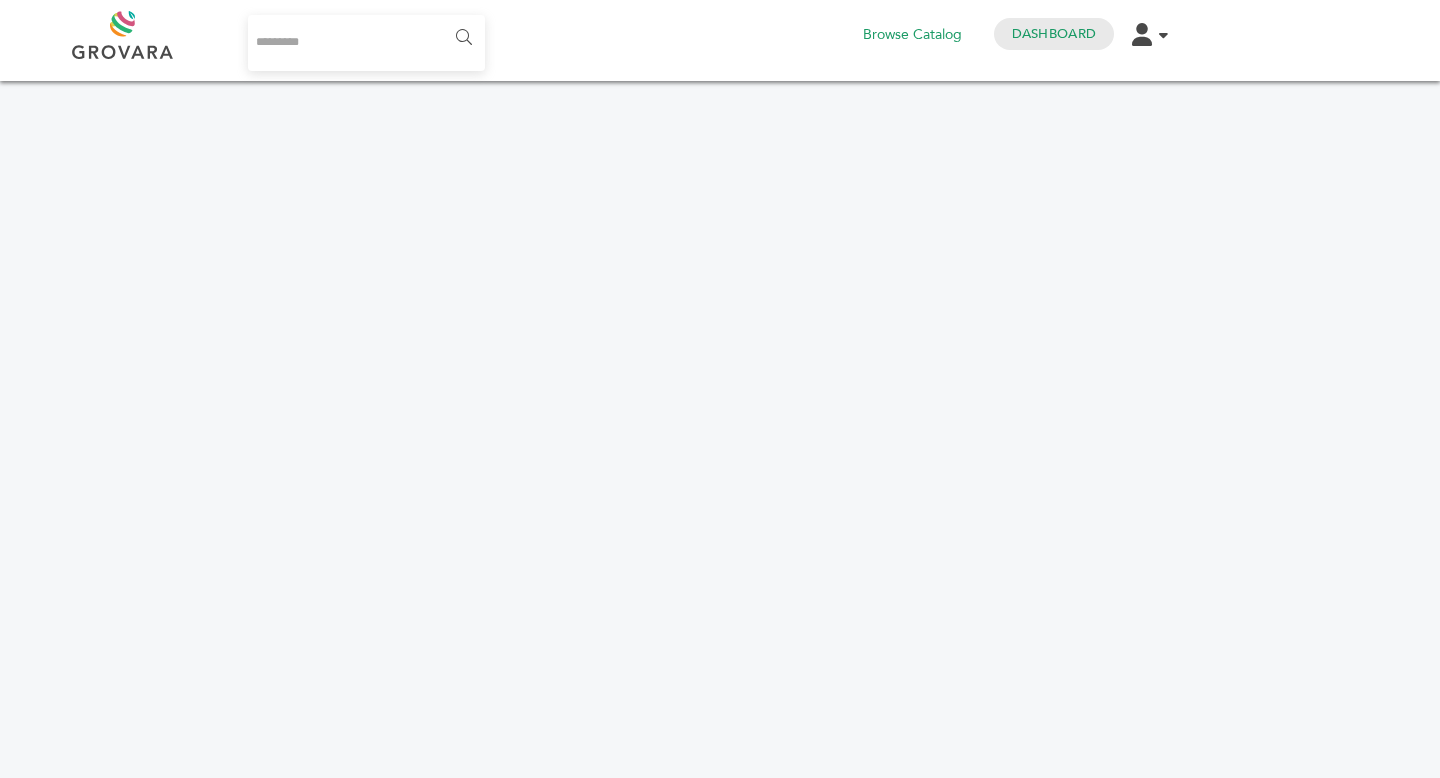 scroll, scrollTop: 0, scrollLeft: 0, axis: both 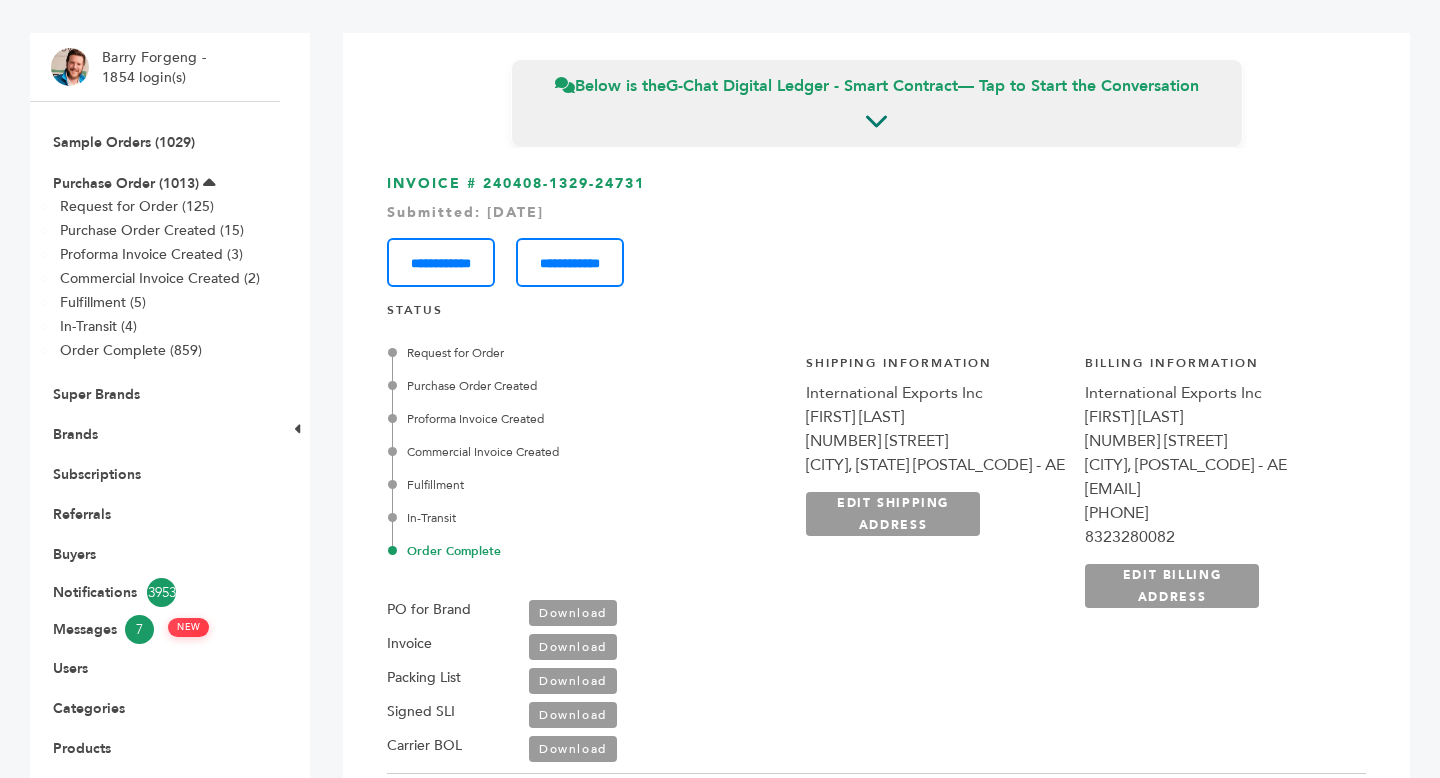click on "Download" at bounding box center (573, 613) 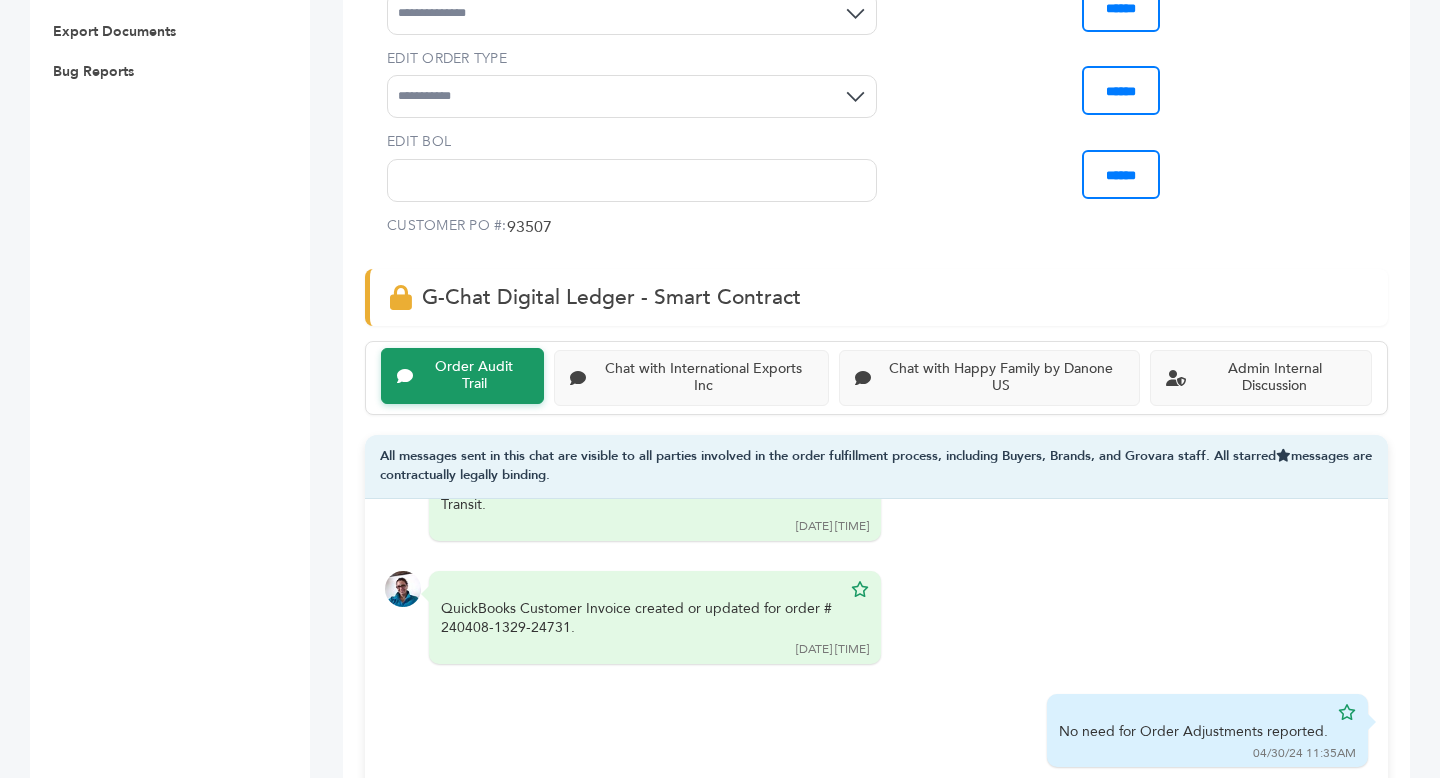 scroll, scrollTop: 0, scrollLeft: 0, axis: both 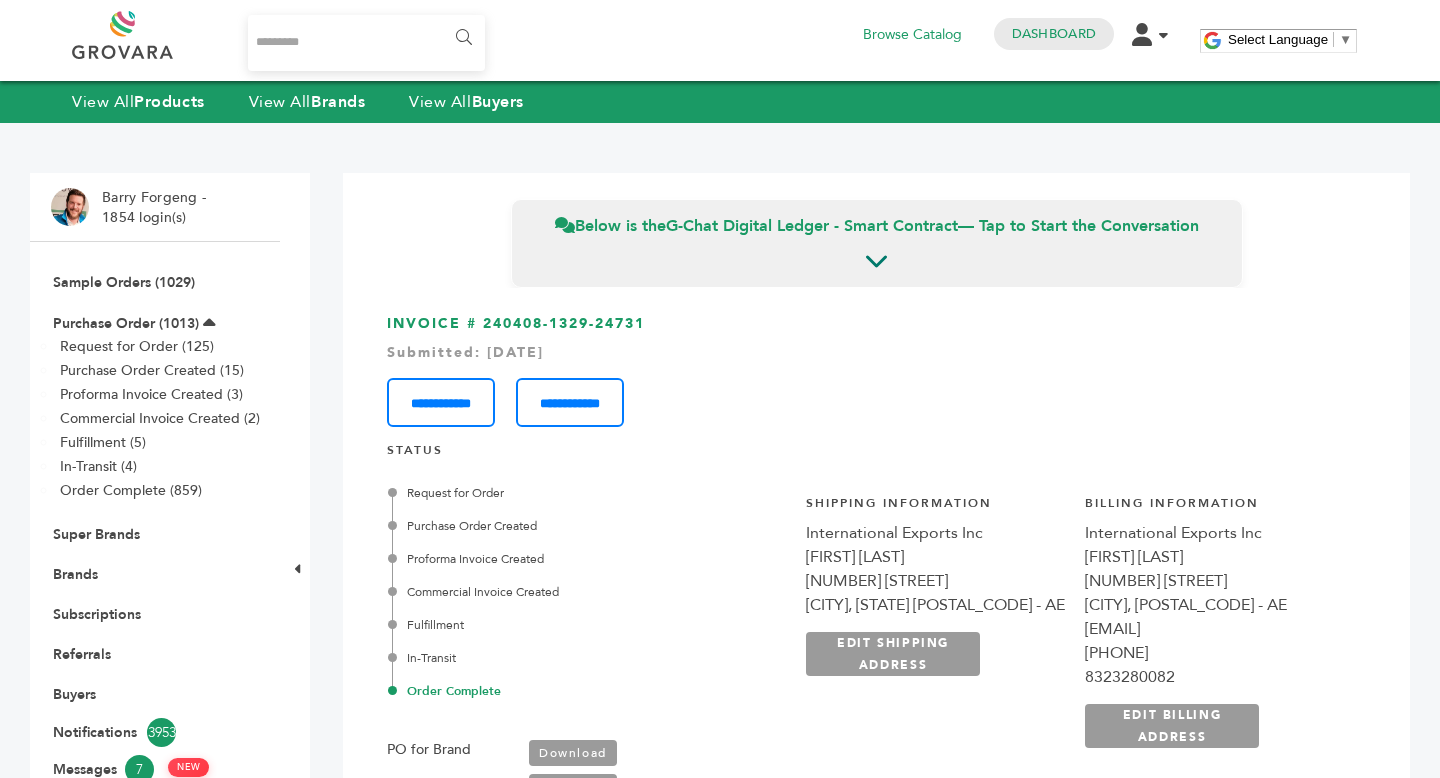 click on "Brands" at bounding box center [155, 574] 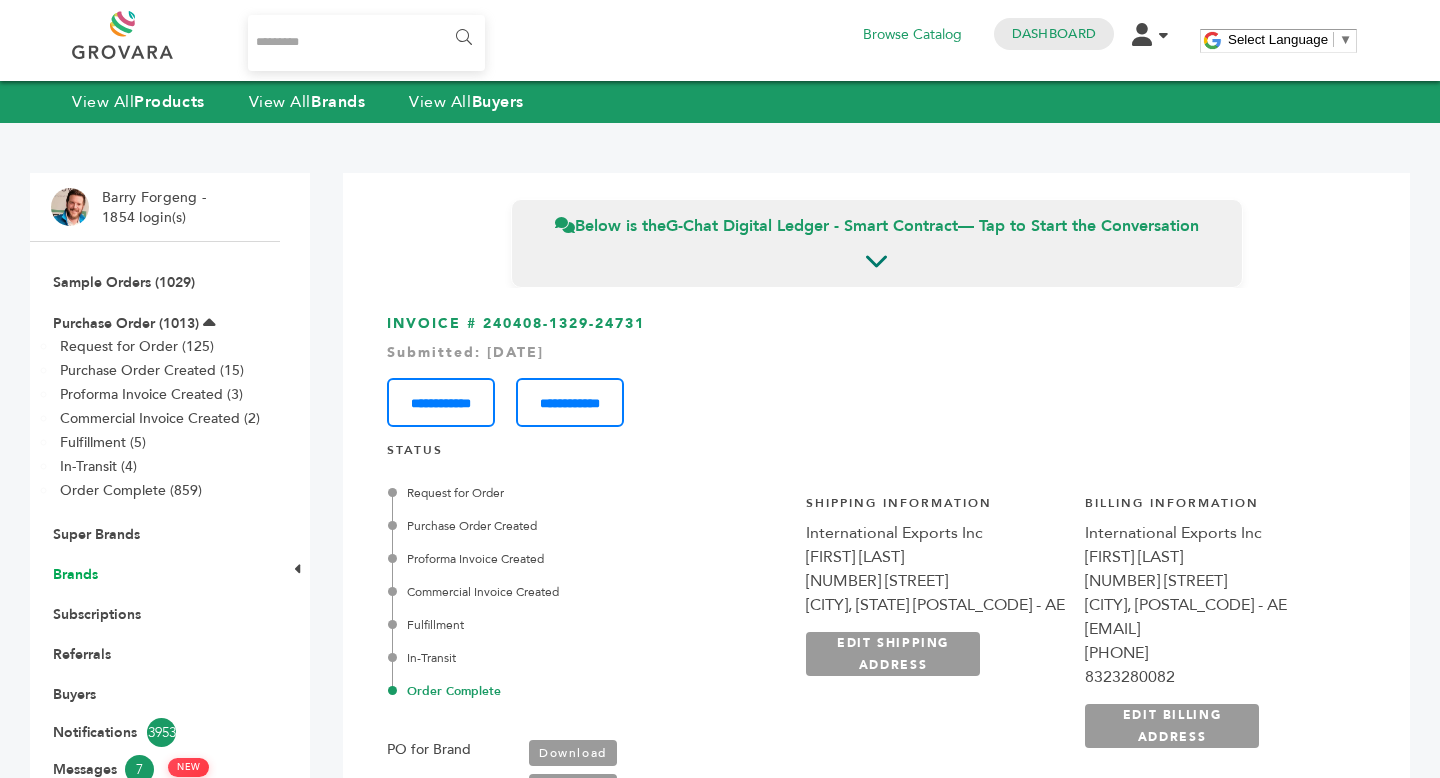 click on "Brands" at bounding box center [75, 574] 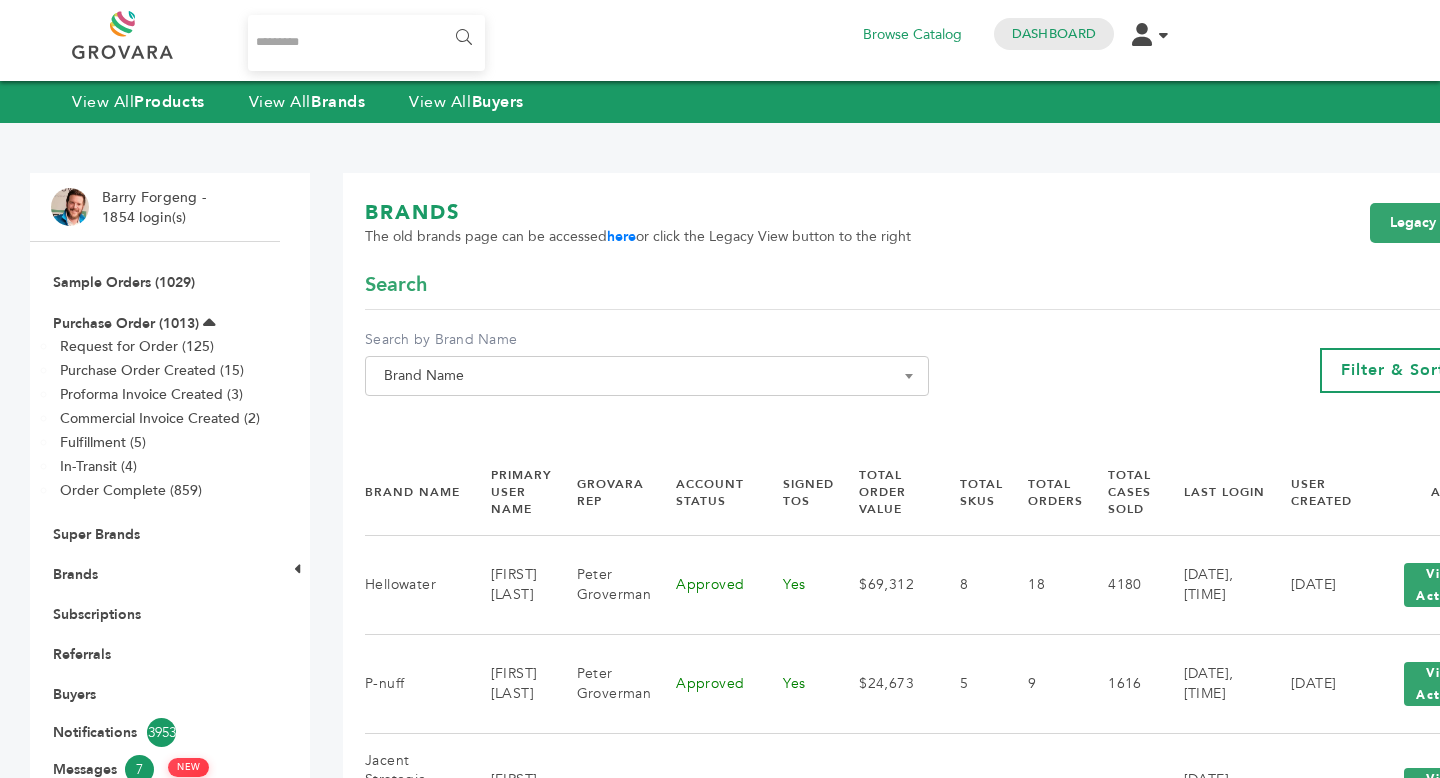 scroll, scrollTop: 0, scrollLeft: 0, axis: both 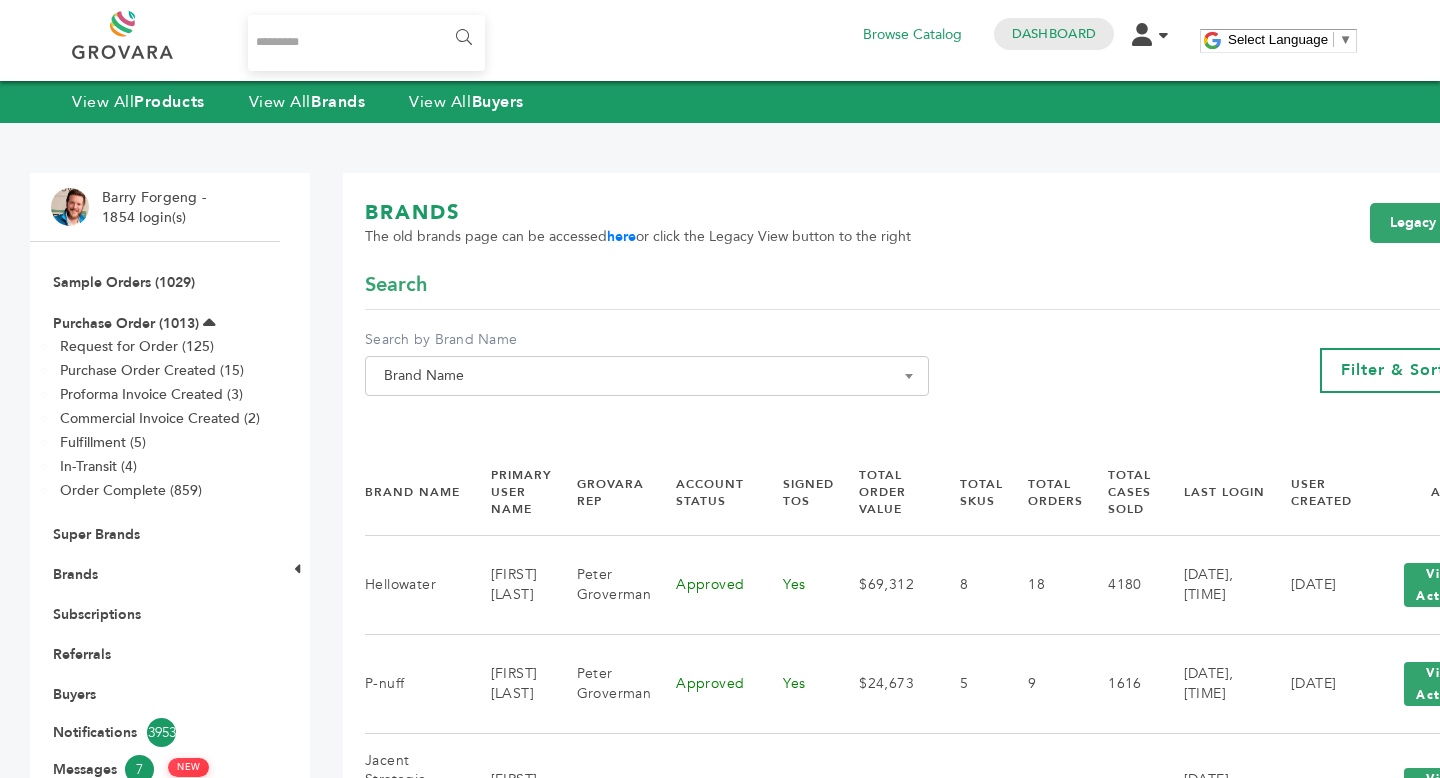 click at bounding box center (366, 43) 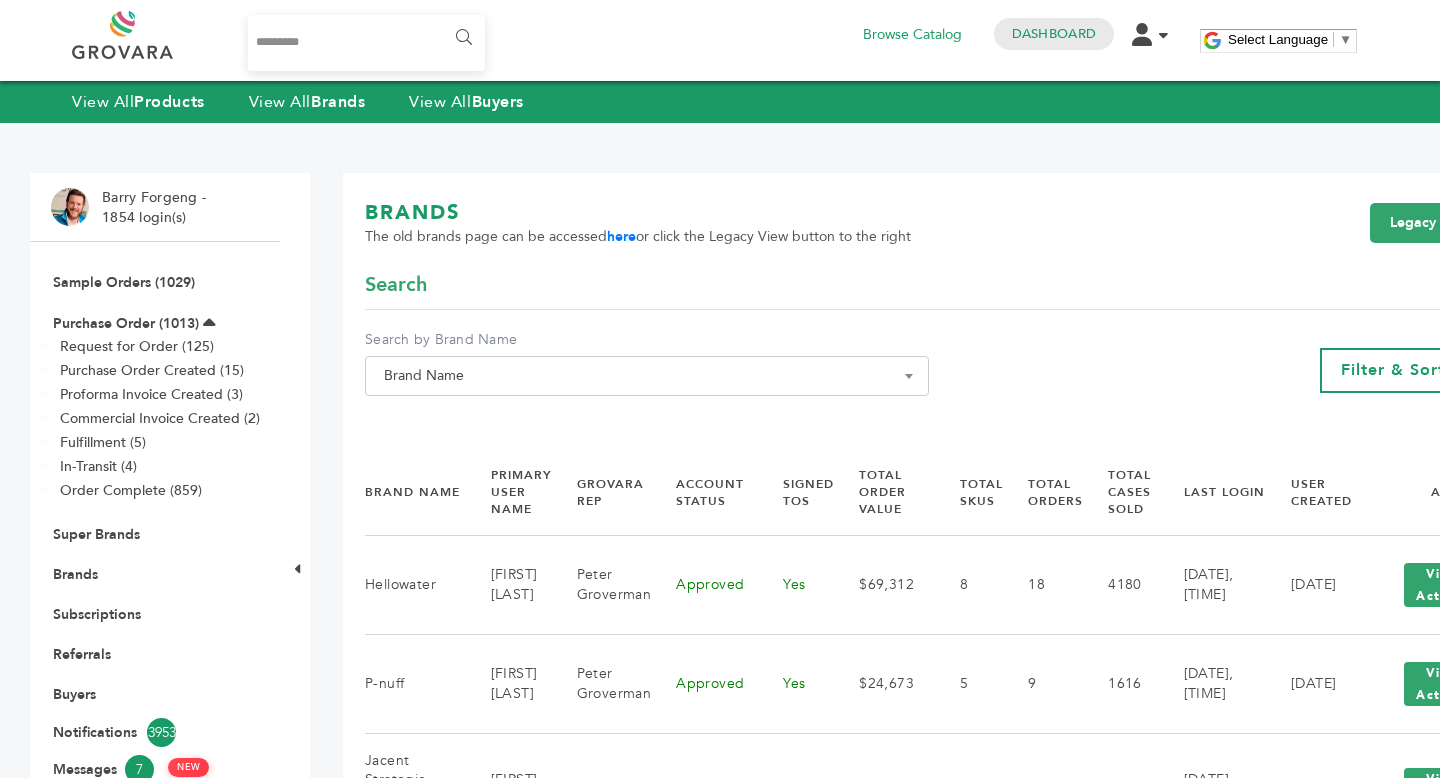 type on "*********" 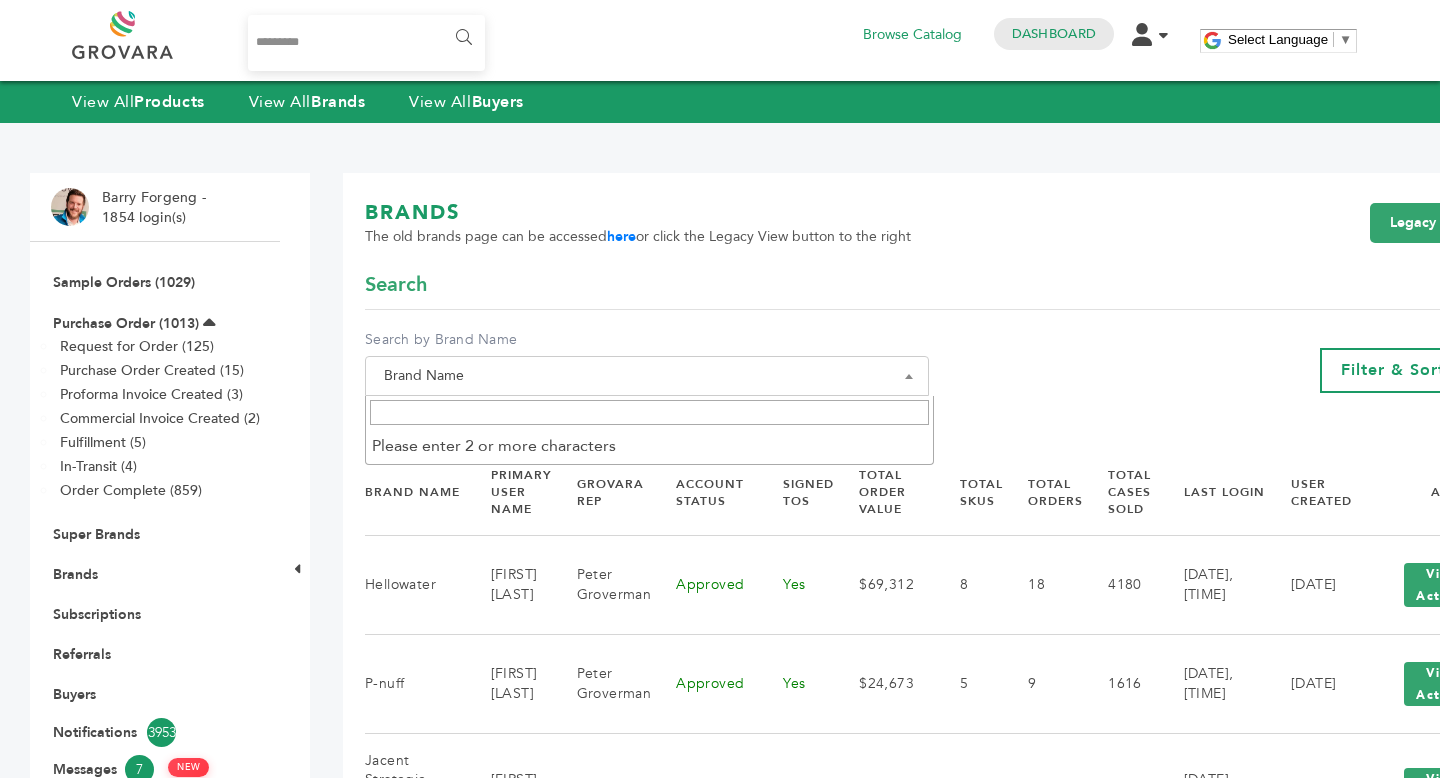 click at bounding box center [649, 412] 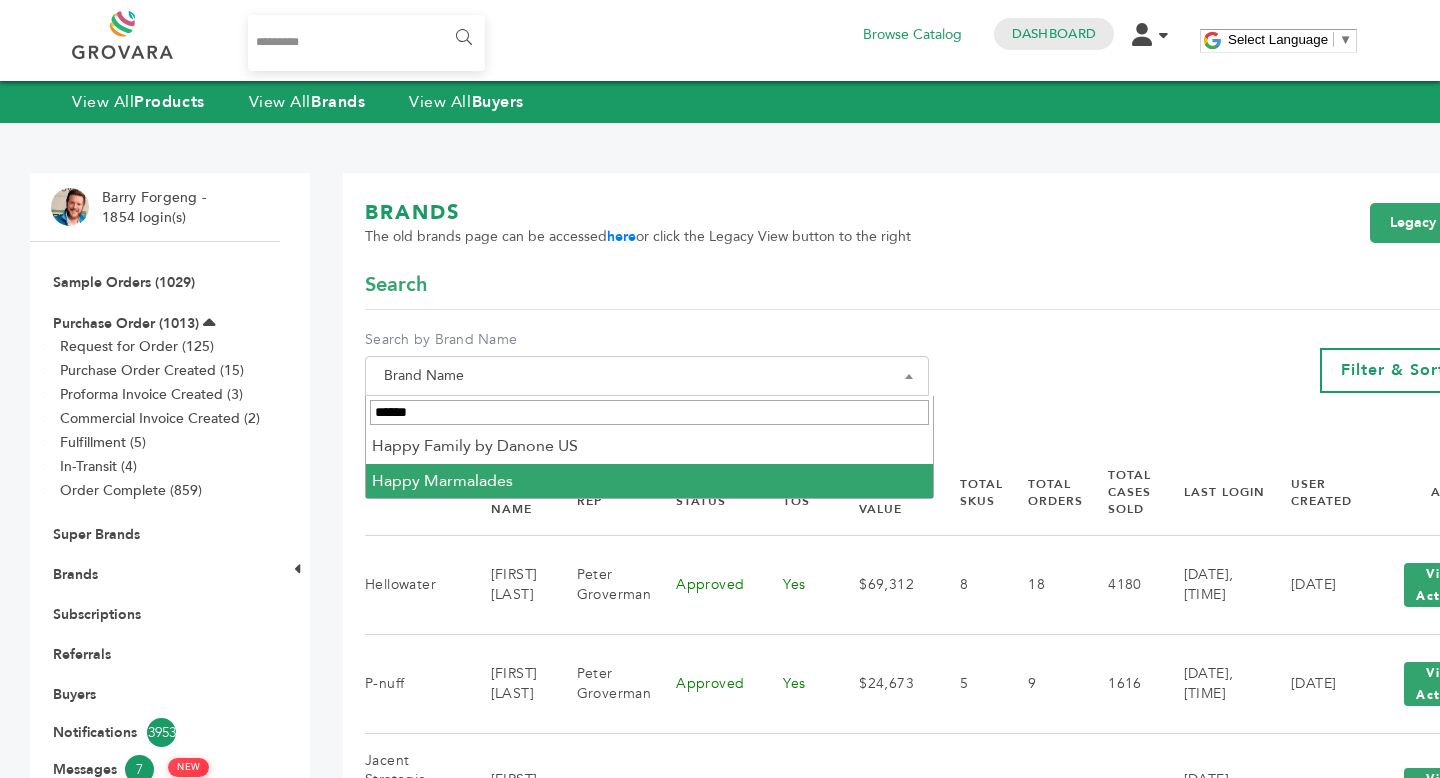 type on "*****" 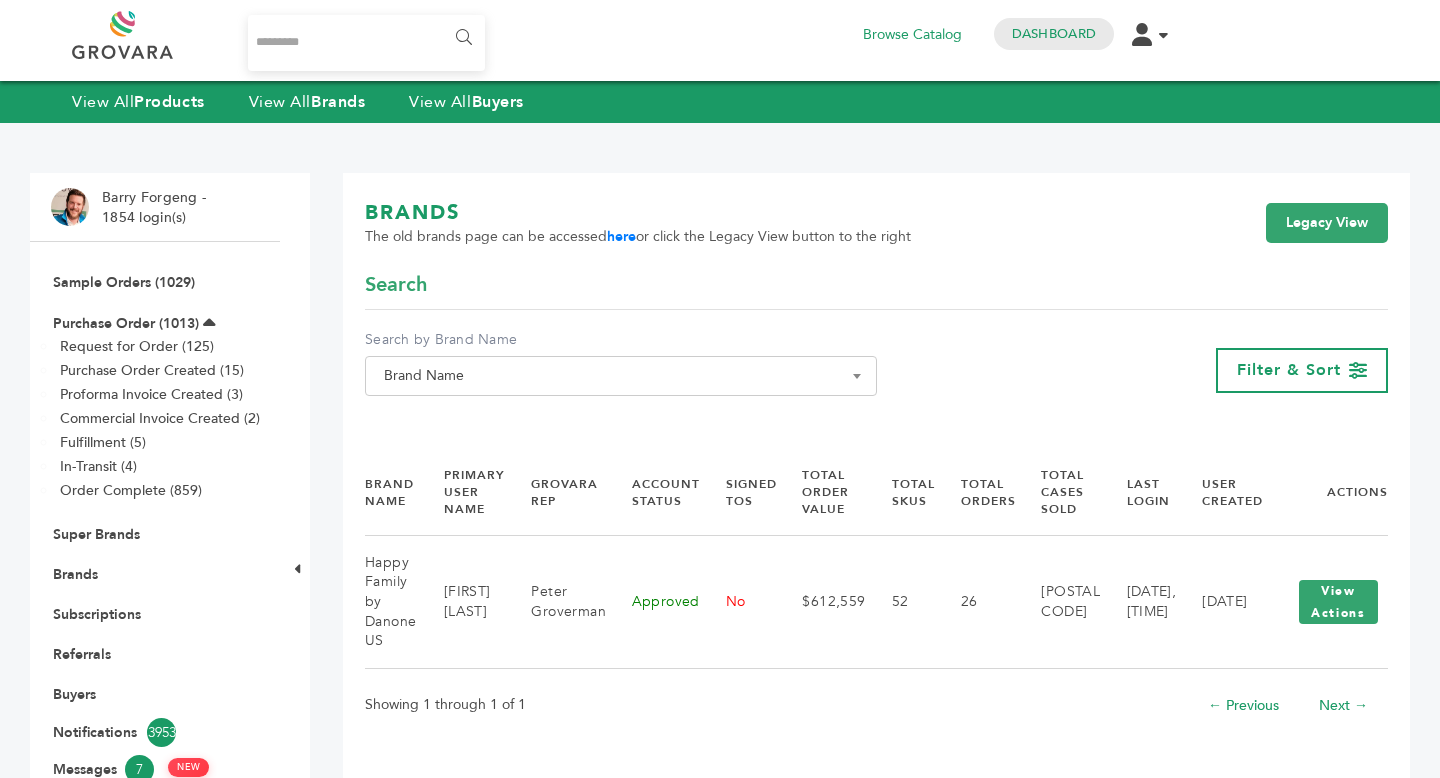 scroll, scrollTop: 0, scrollLeft: 0, axis: both 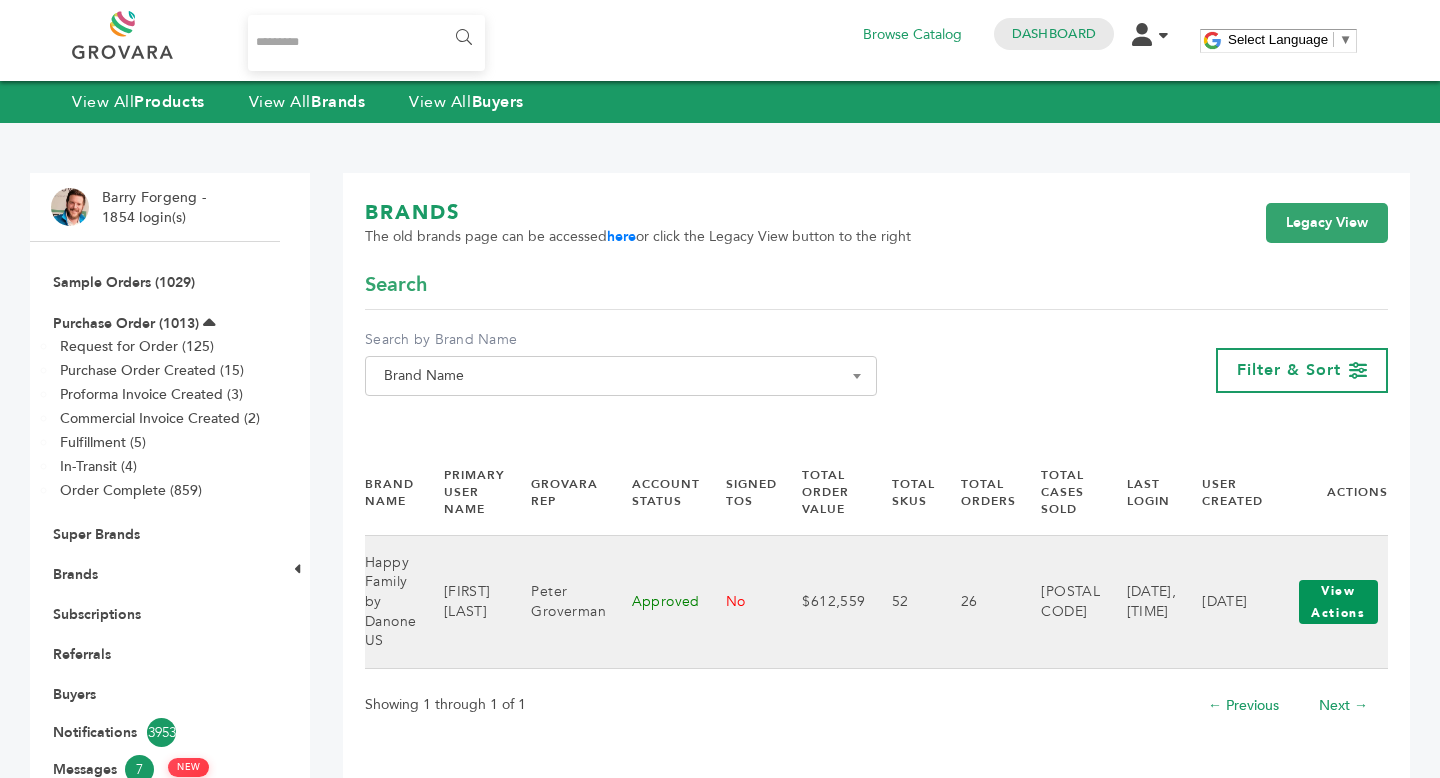 click on "View Actions" at bounding box center (1338, 602) 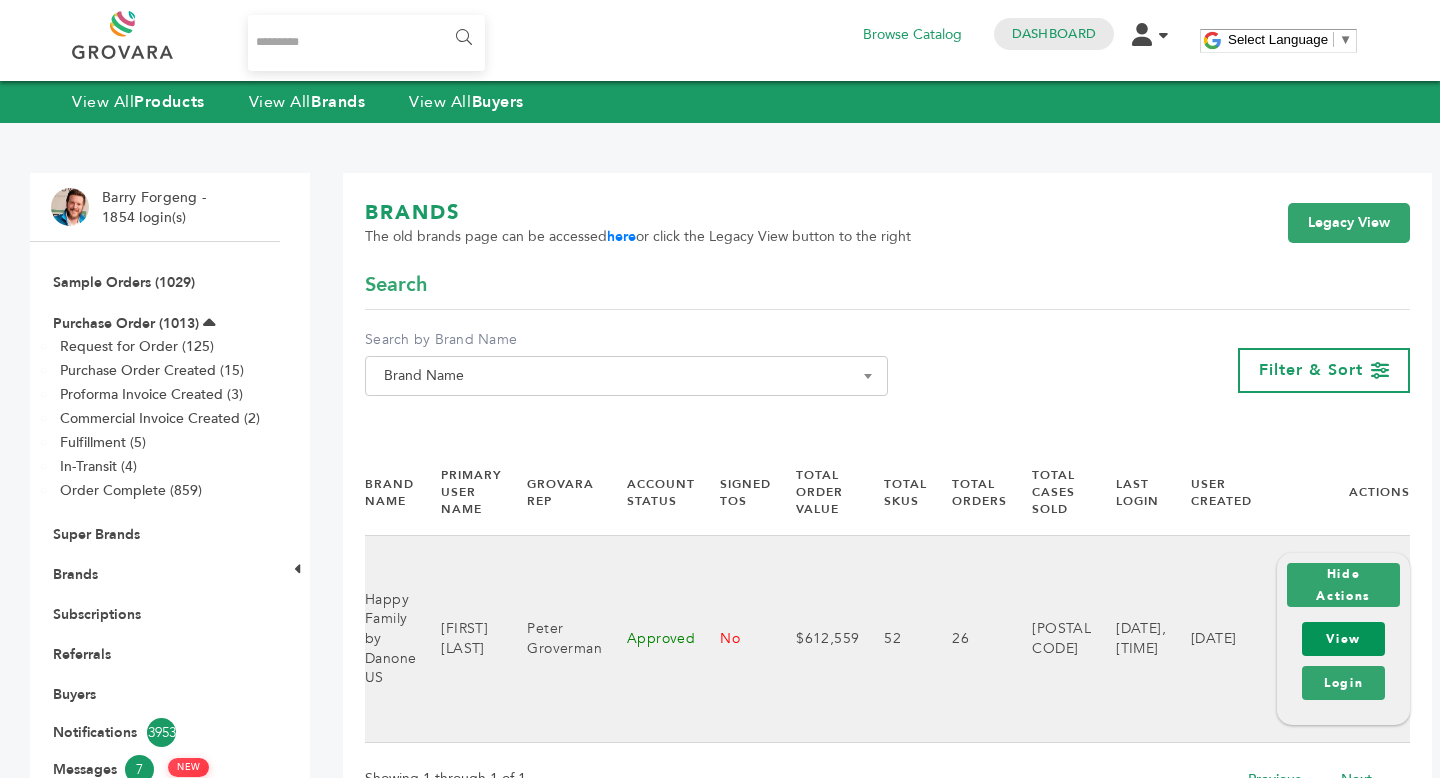 click on "View" at bounding box center (1343, 639) 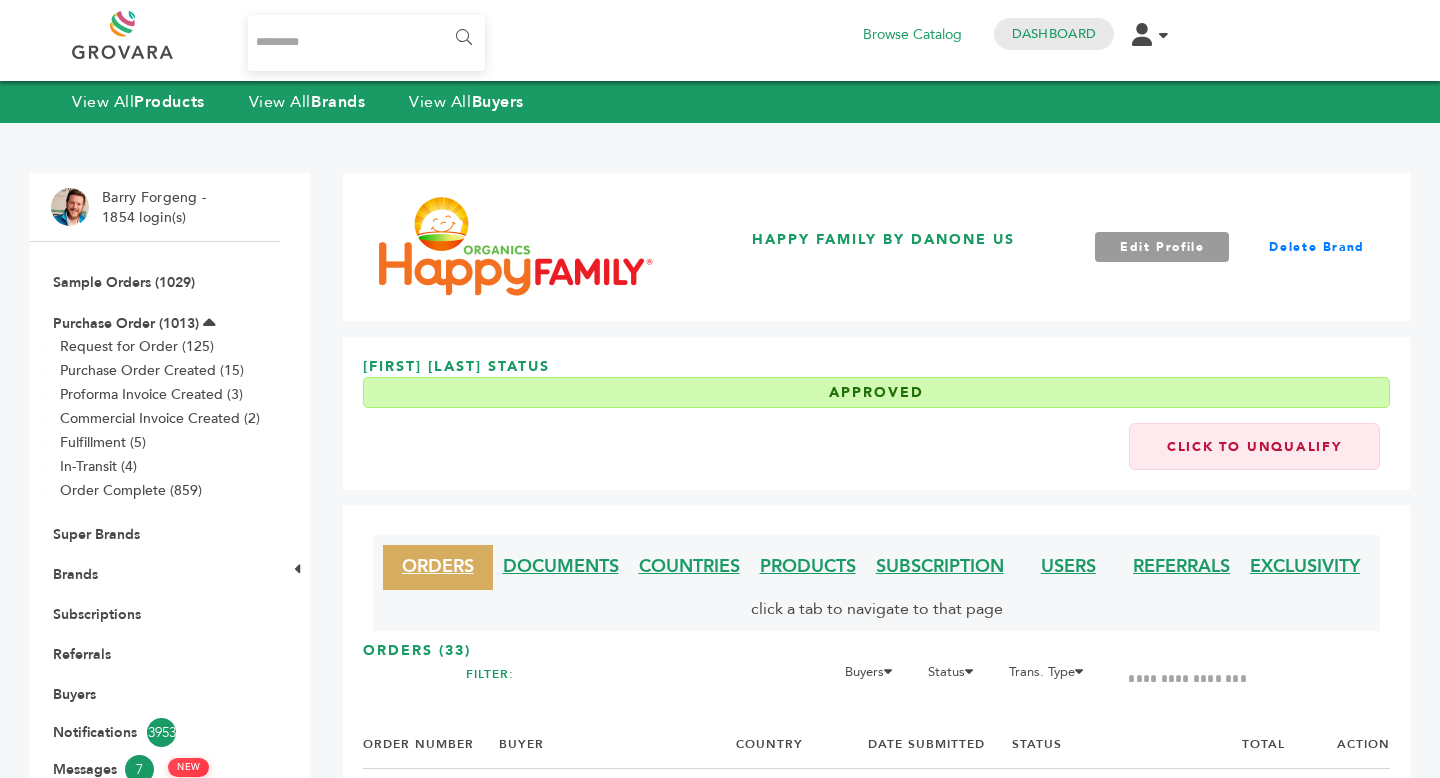 scroll, scrollTop: 0, scrollLeft: 0, axis: both 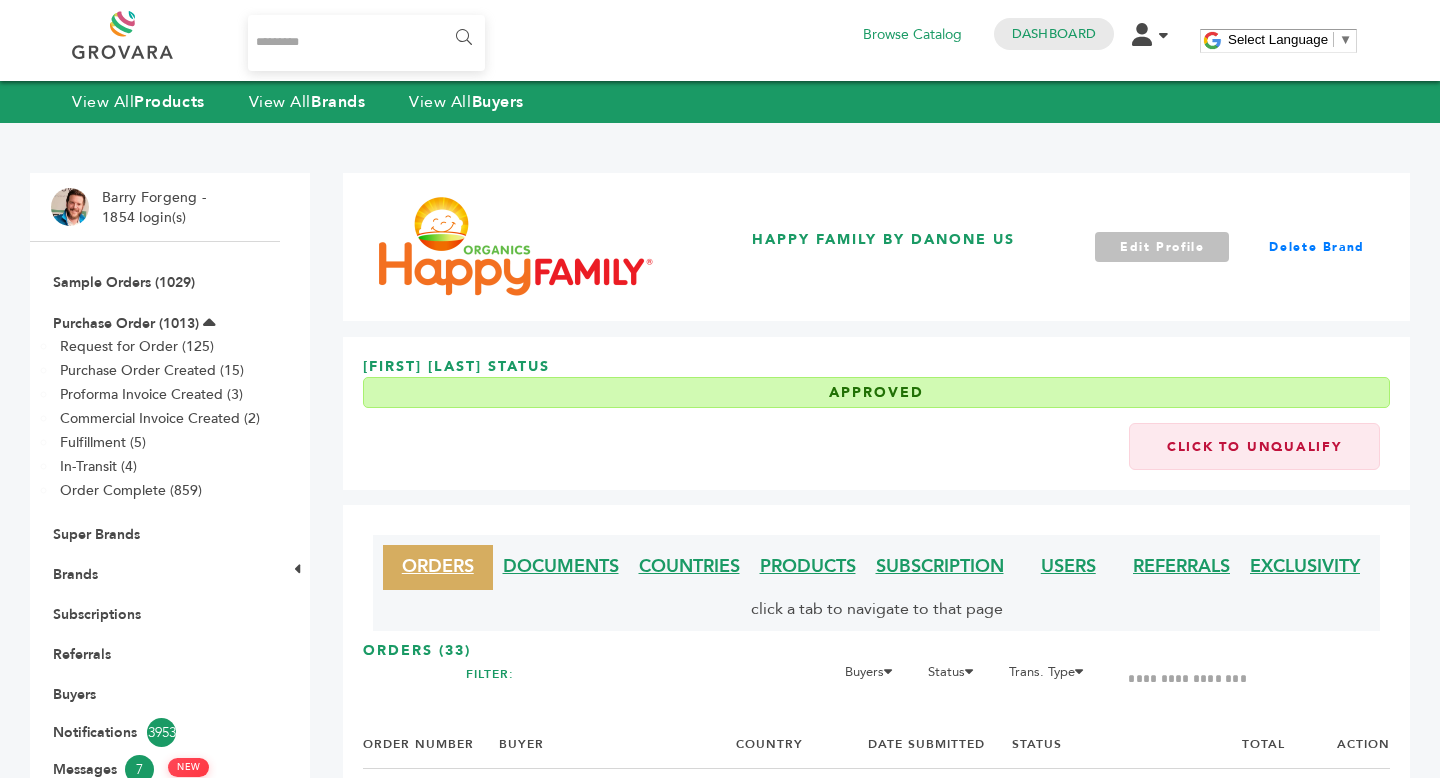 click on "Edit Profile" at bounding box center [1162, 247] 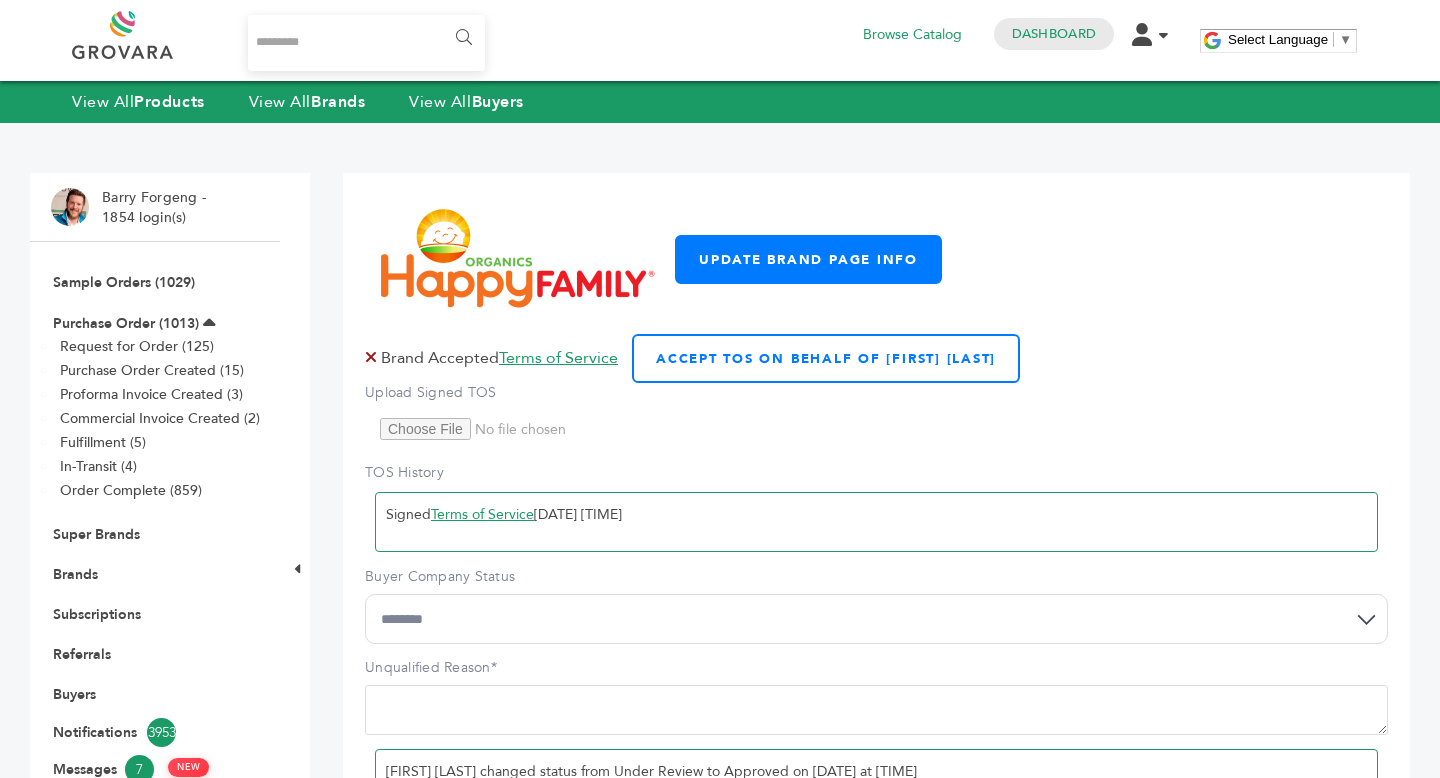 scroll, scrollTop: 0, scrollLeft: 0, axis: both 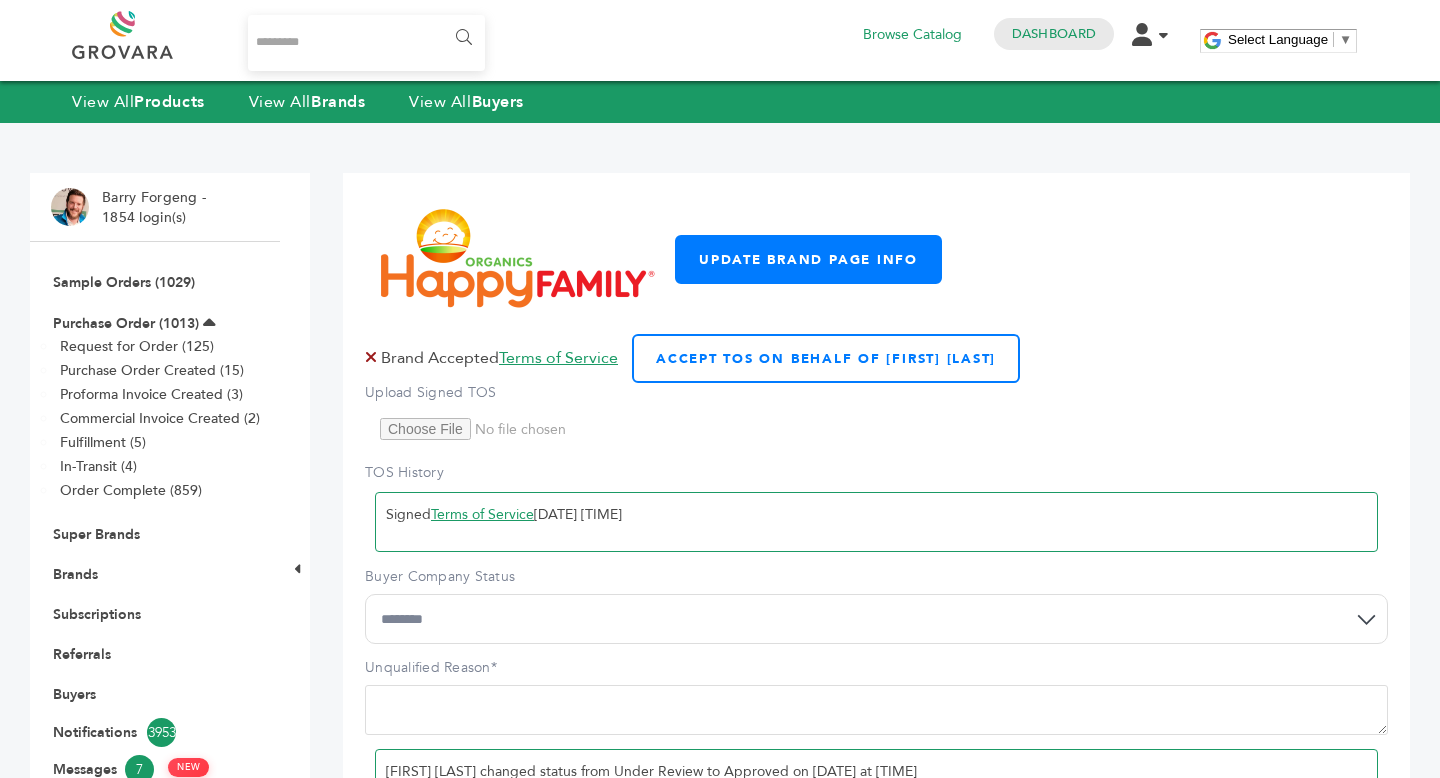select on "*" 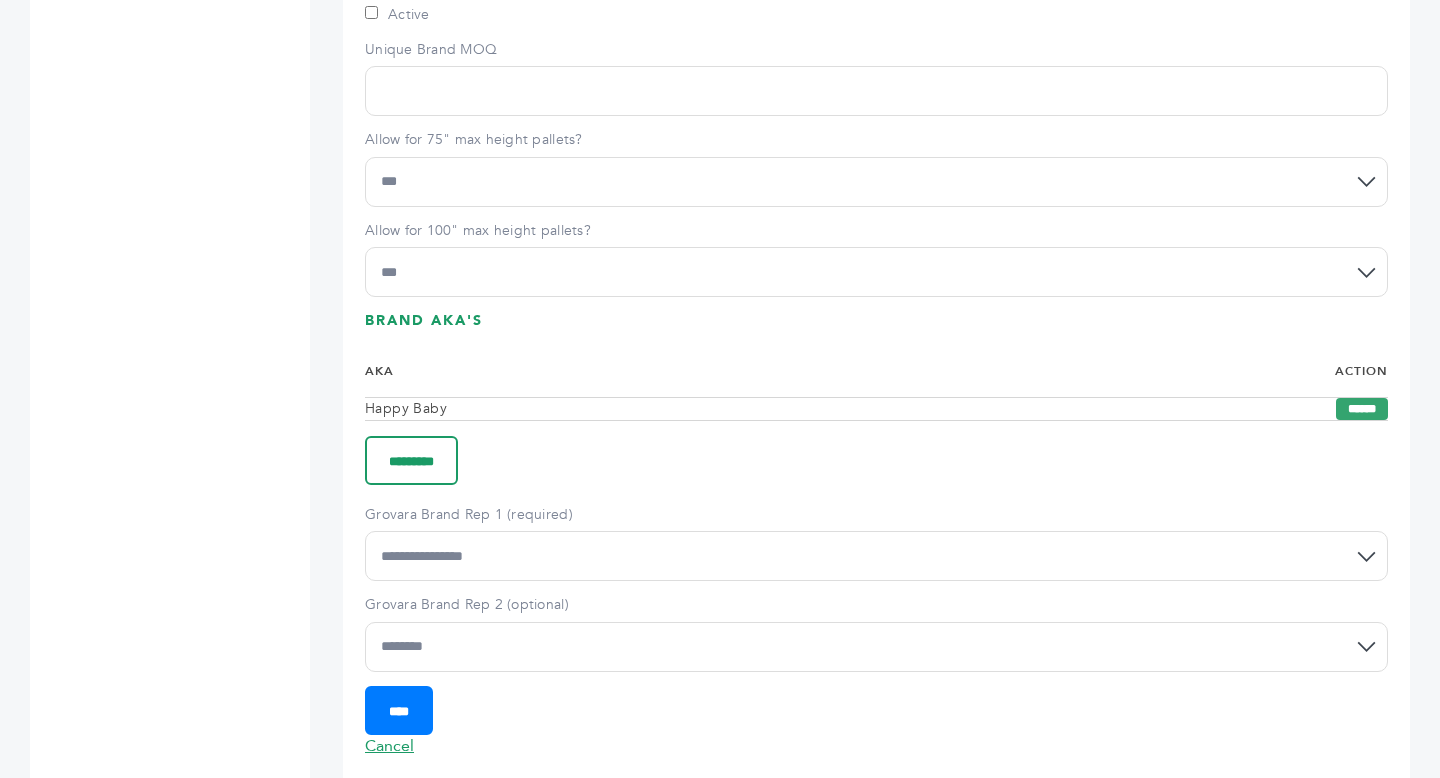scroll, scrollTop: 3347, scrollLeft: 0, axis: vertical 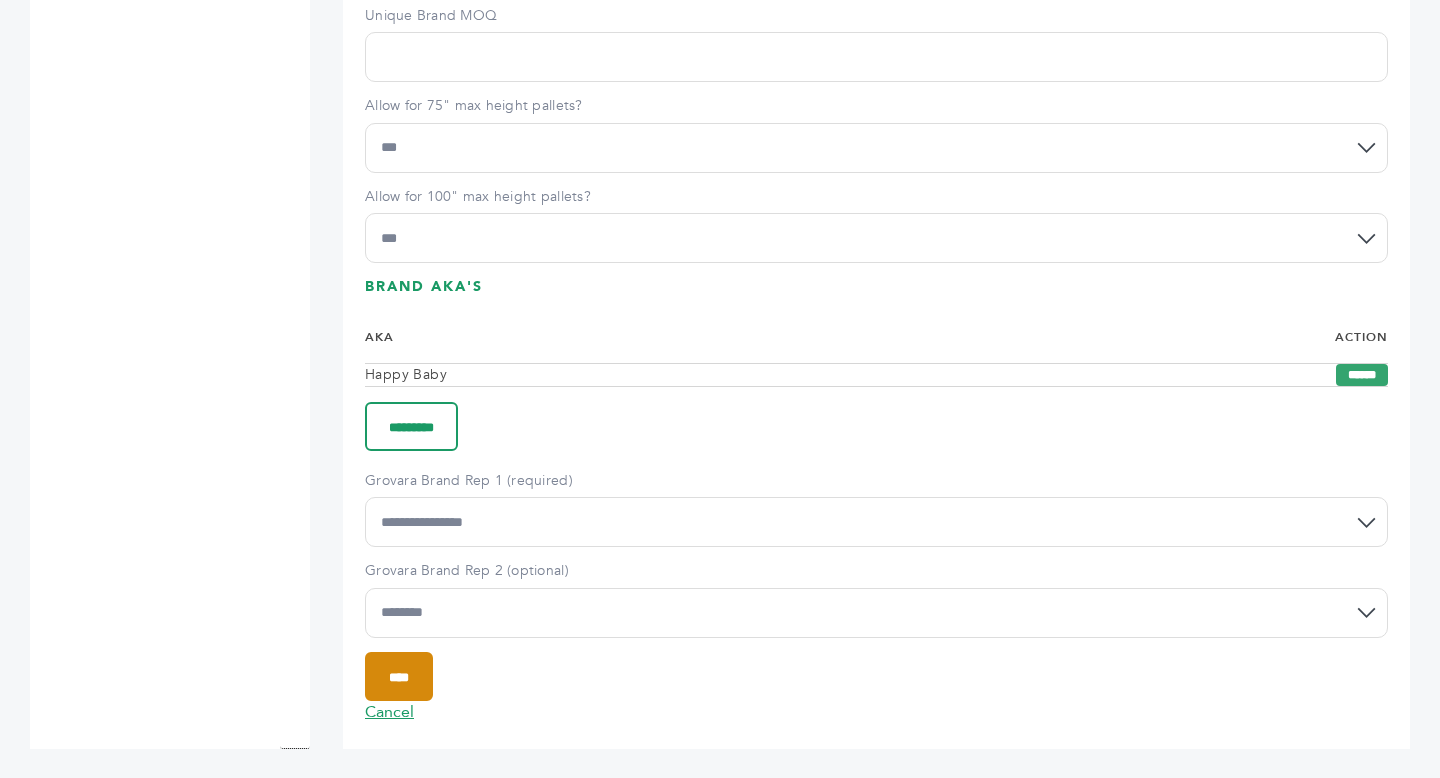 click on "****" at bounding box center [399, 676] 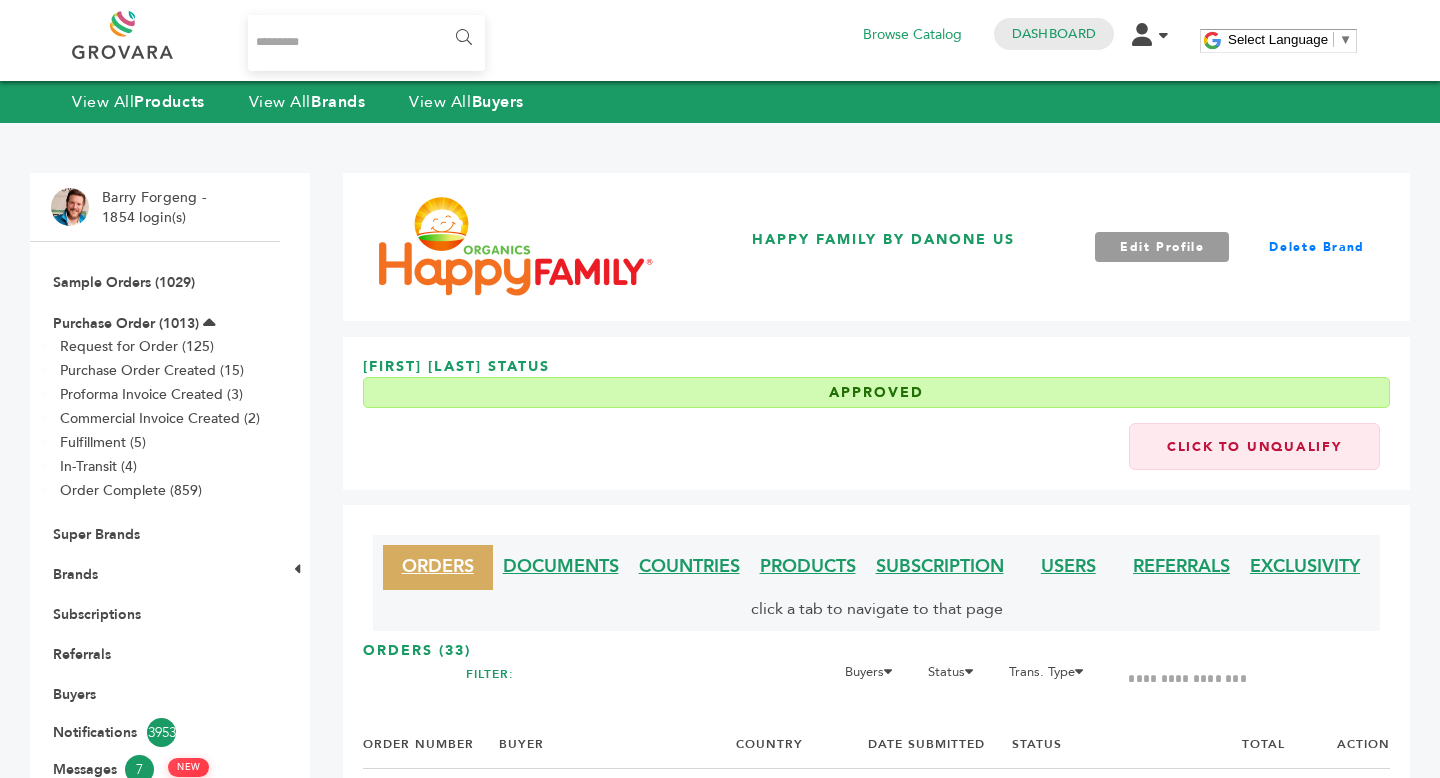 scroll, scrollTop: 0, scrollLeft: 0, axis: both 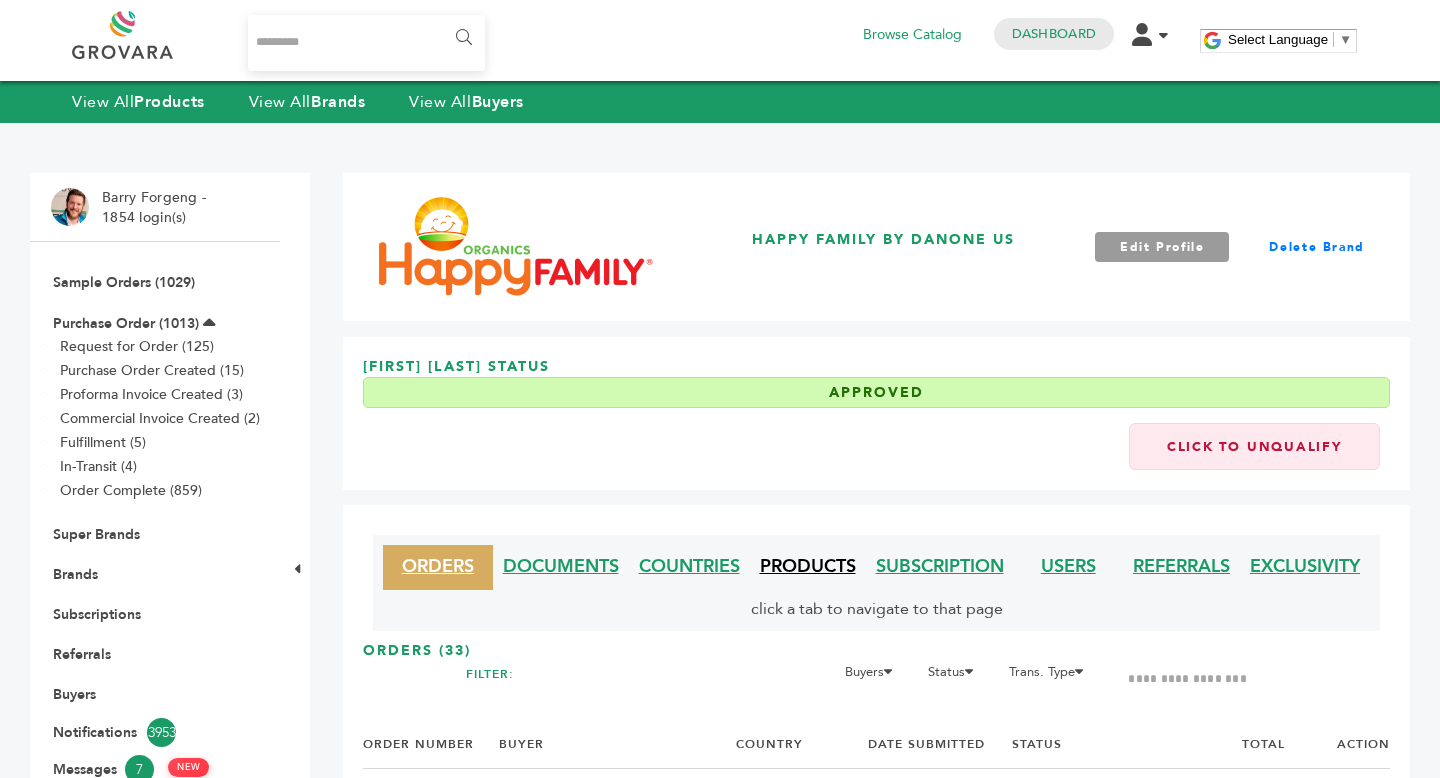 click on "PRODUCTS" at bounding box center [808, 566] 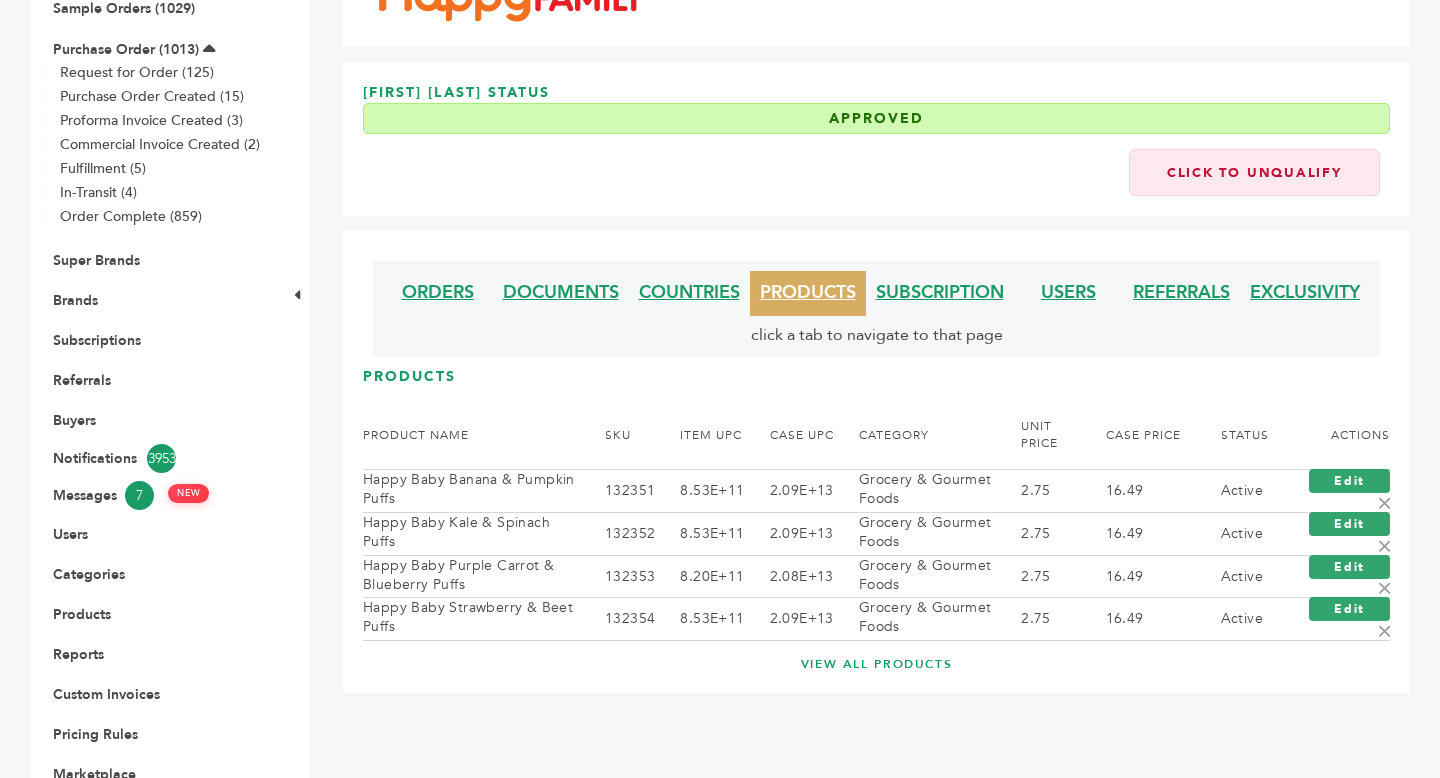 scroll, scrollTop: 377, scrollLeft: 0, axis: vertical 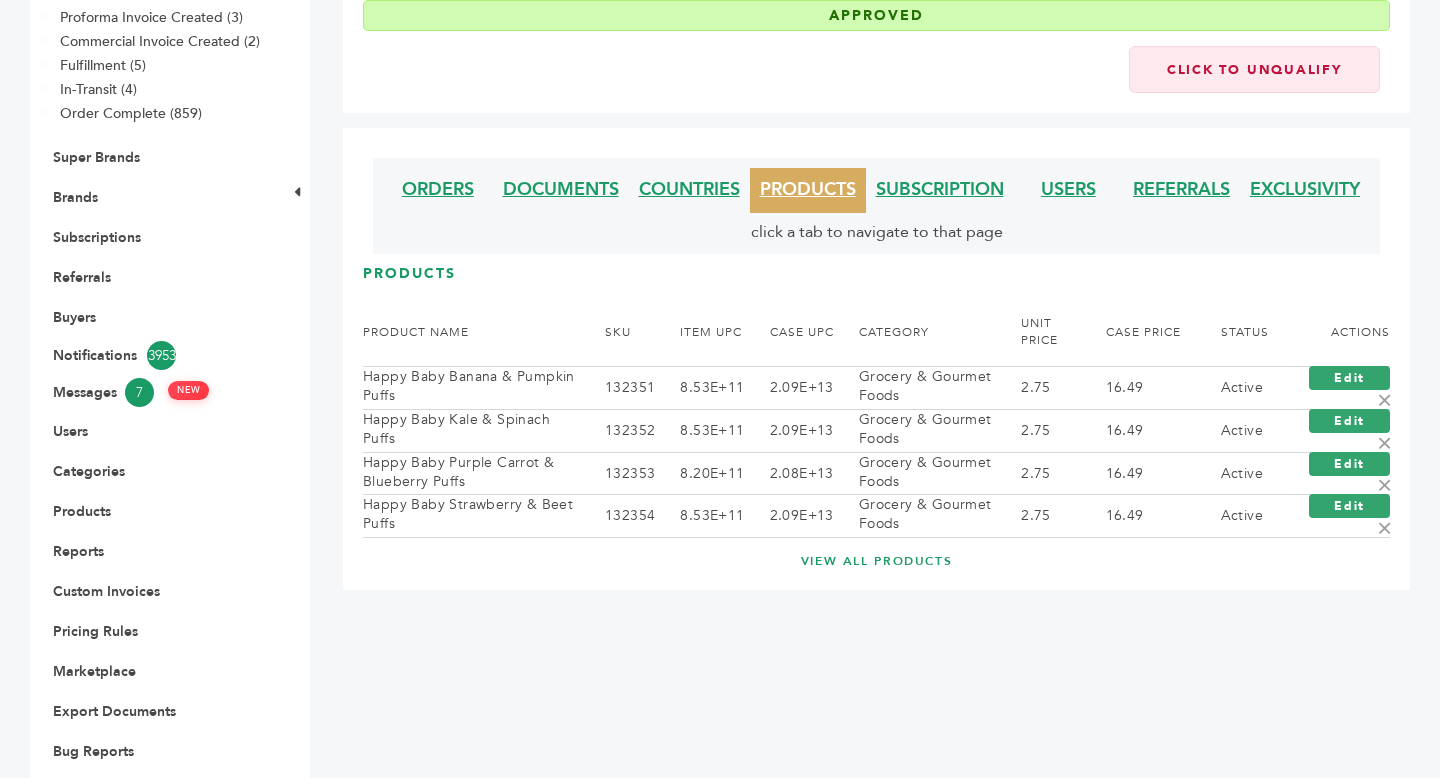 click on "VIEW ALL PRODUCTS" at bounding box center [876, 561] 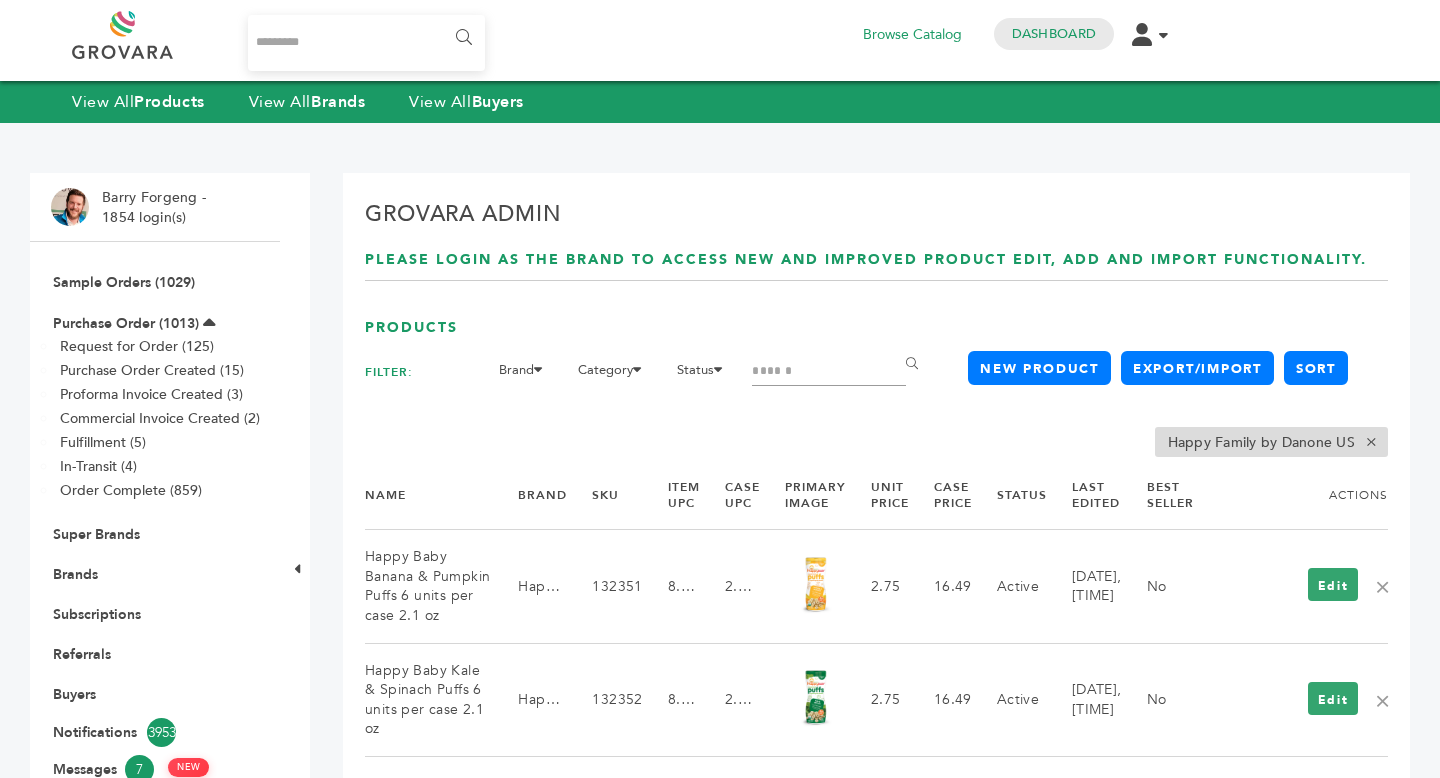 scroll, scrollTop: 0, scrollLeft: 0, axis: both 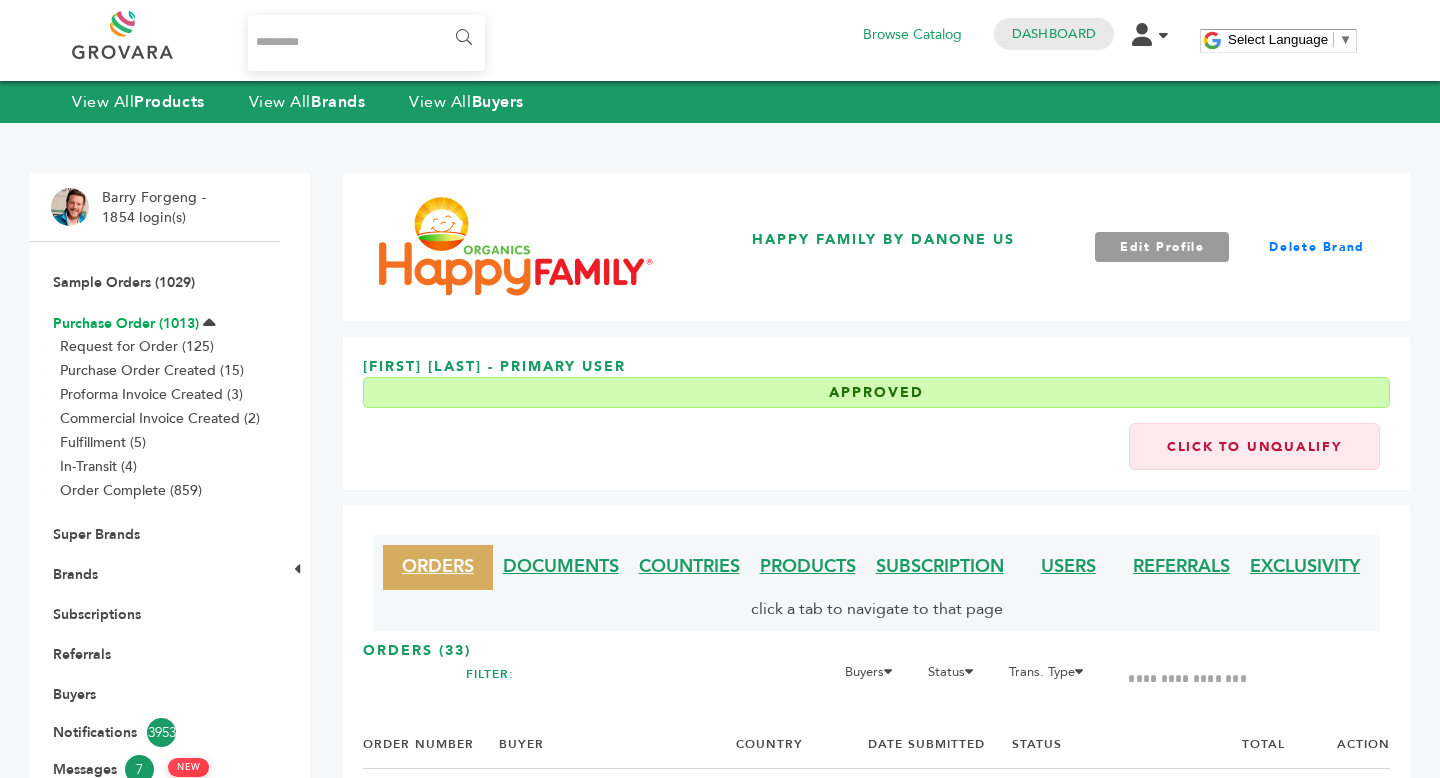 click on "Purchase Order (1013)" at bounding box center [126, 323] 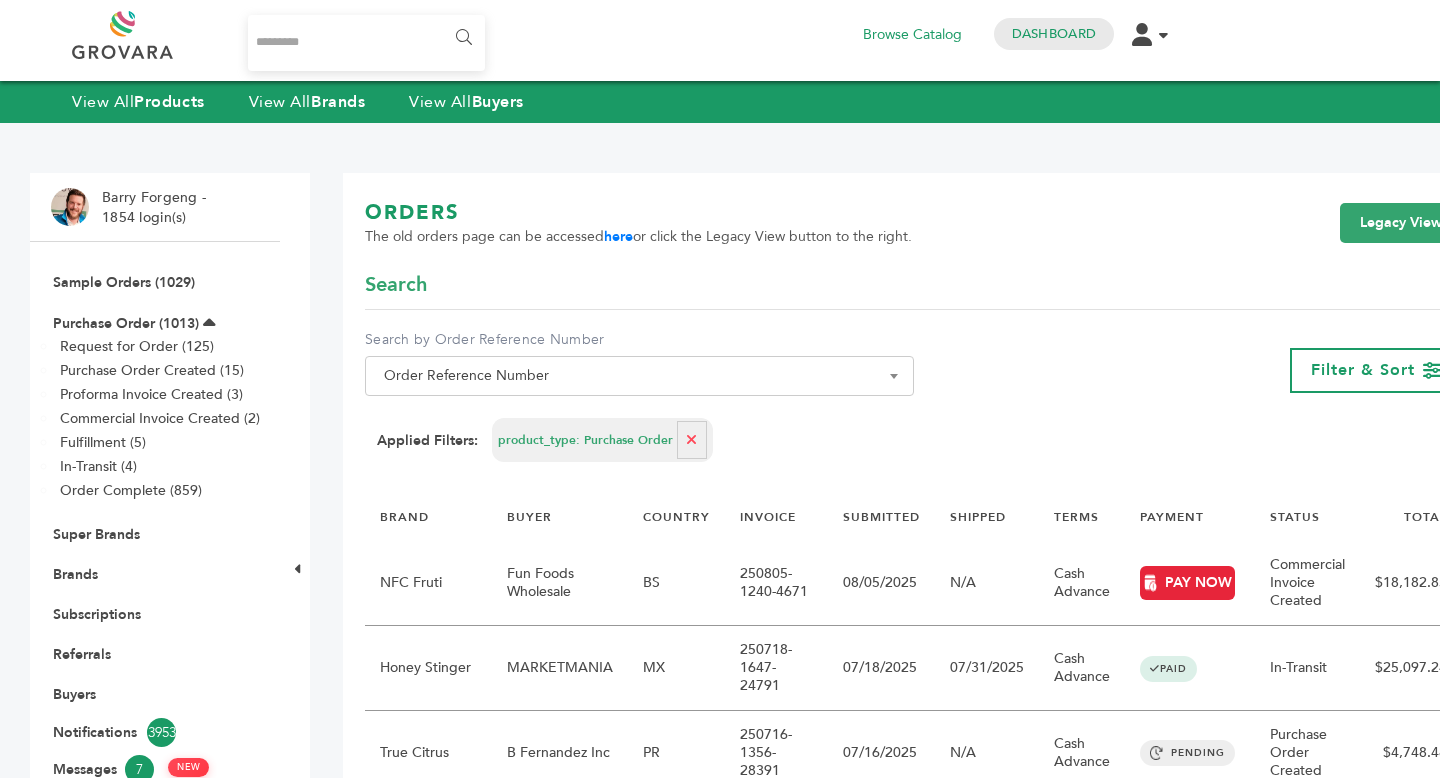 scroll, scrollTop: 0, scrollLeft: 0, axis: both 